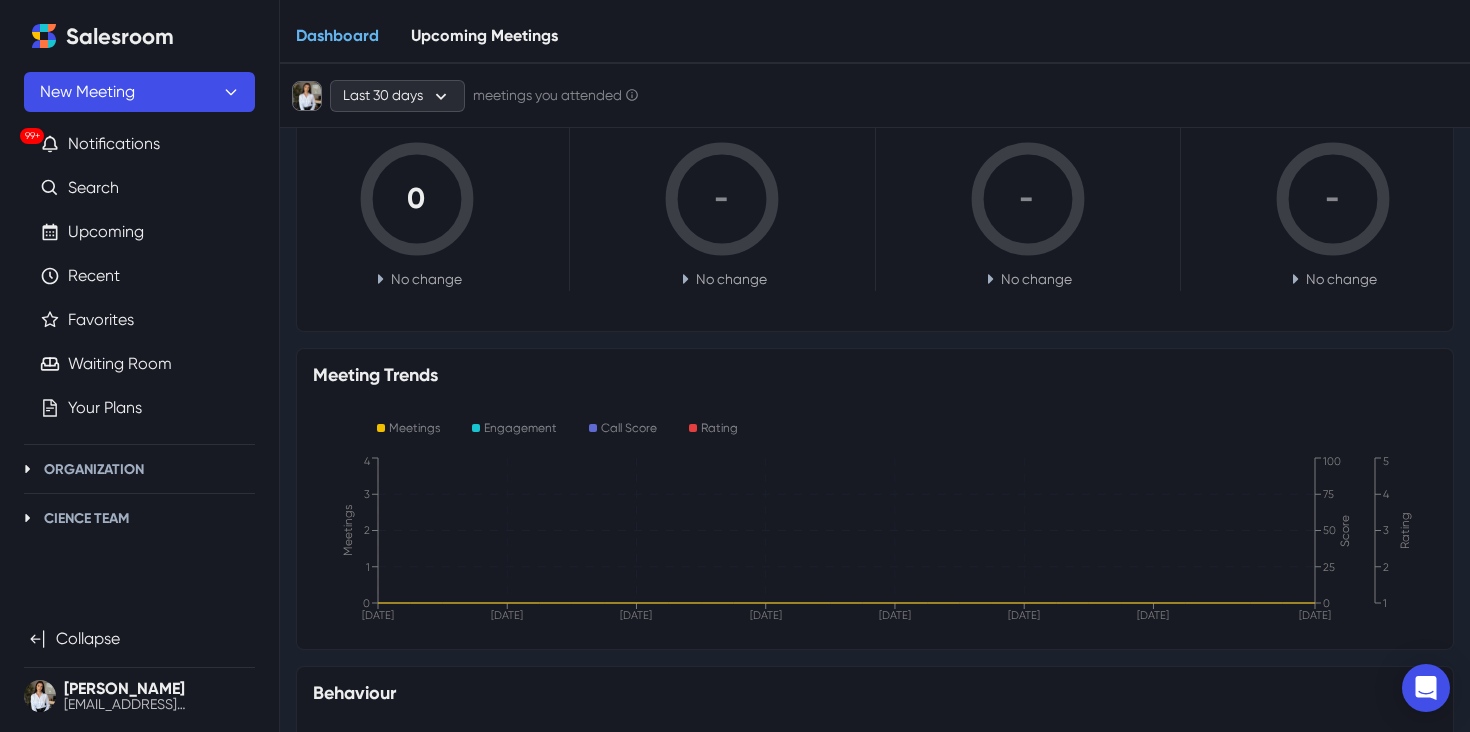 scroll, scrollTop: 0, scrollLeft: 0, axis: both 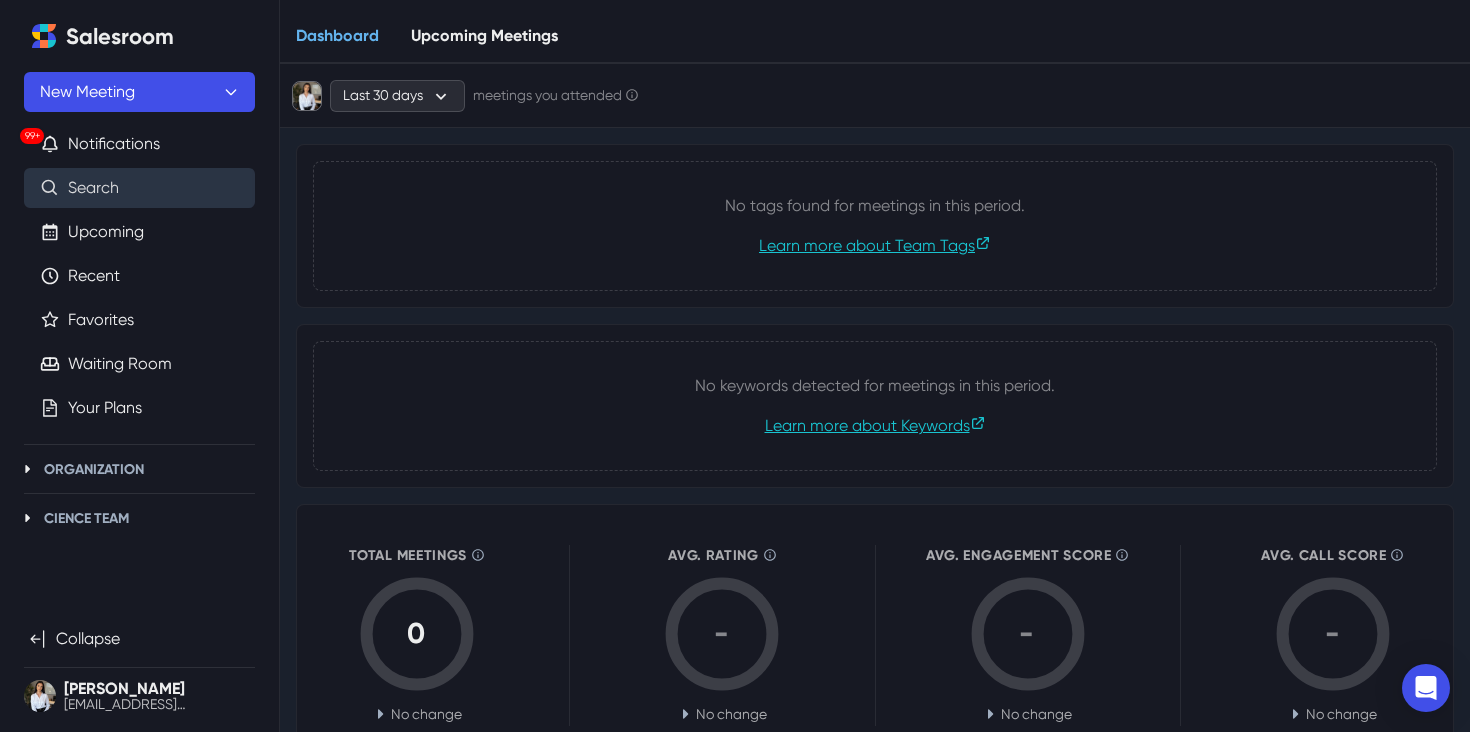 click on "Search" at bounding box center [93, 188] 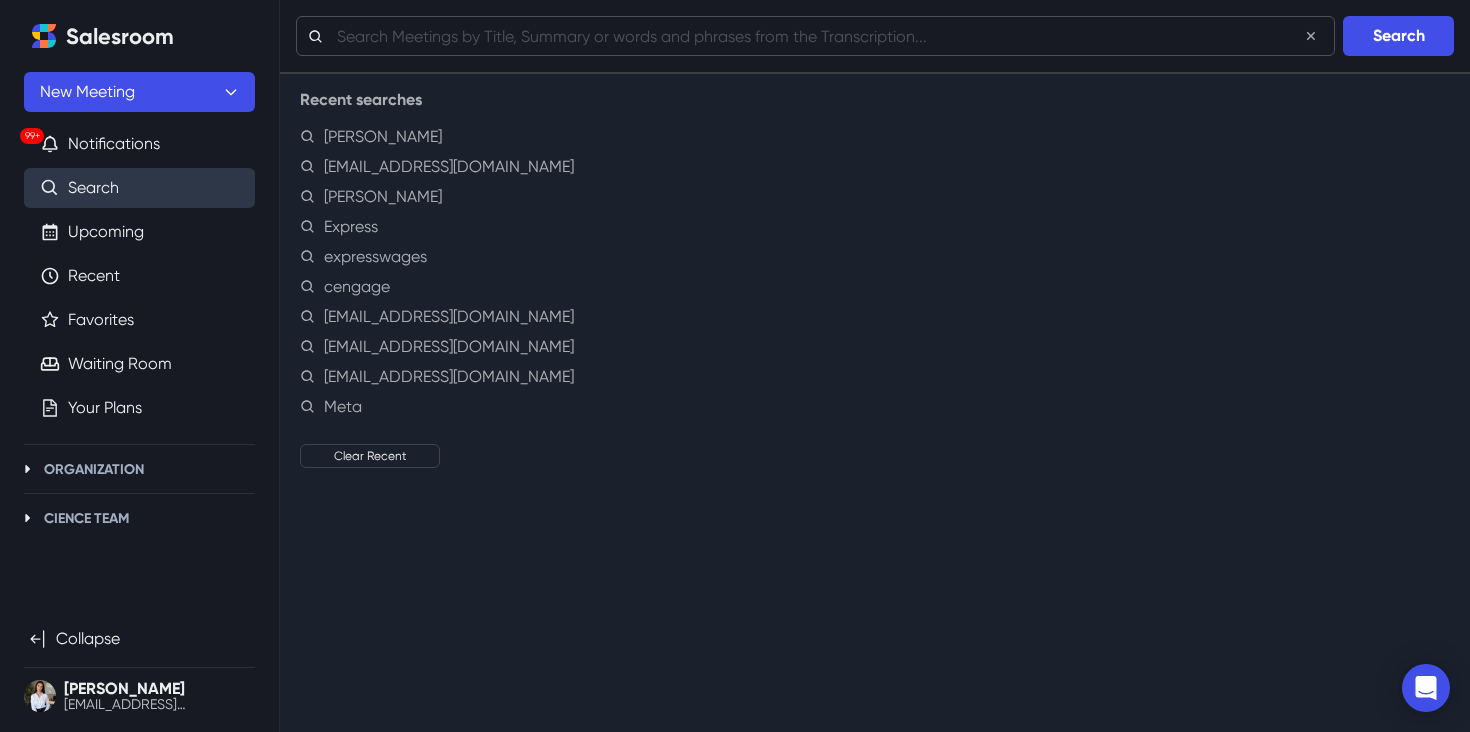 click at bounding box center [815, 36] 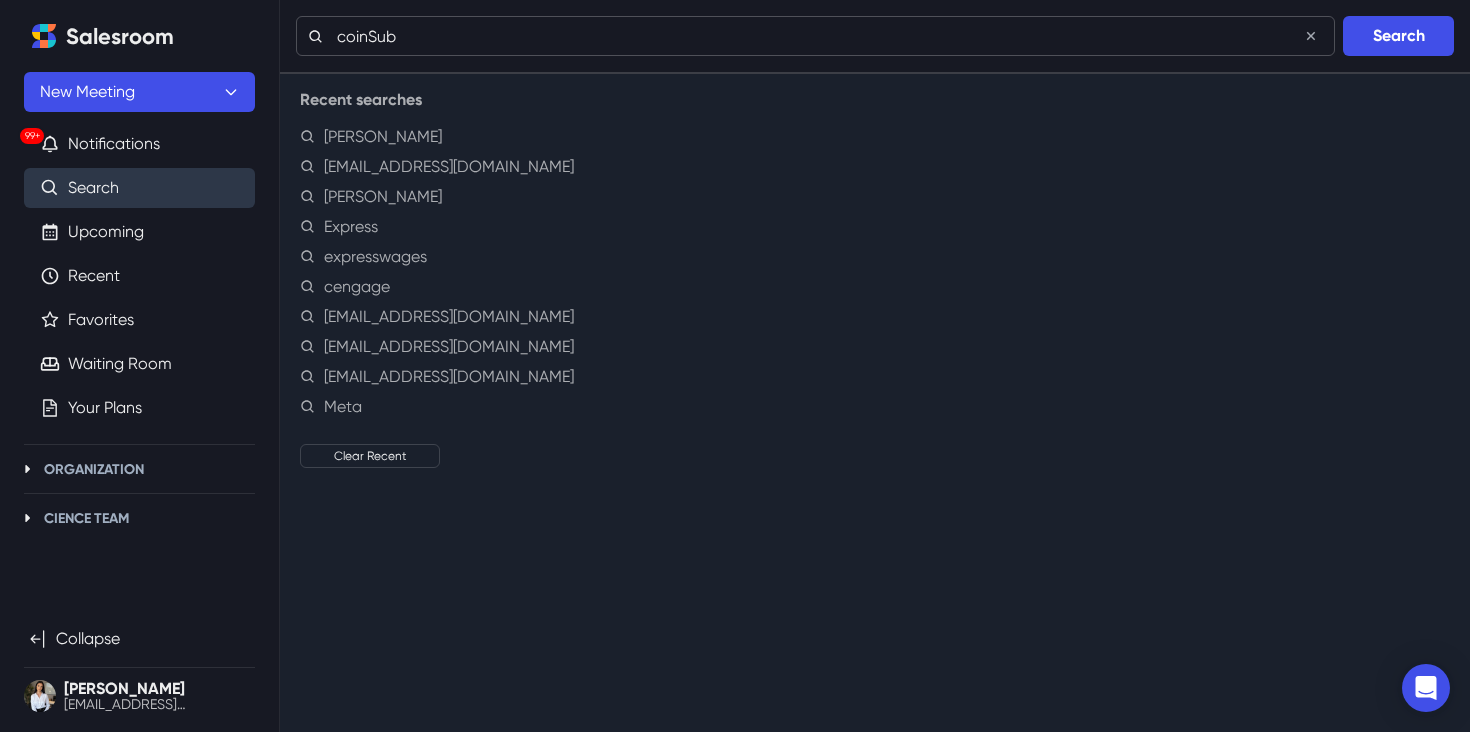 type on "coinSub" 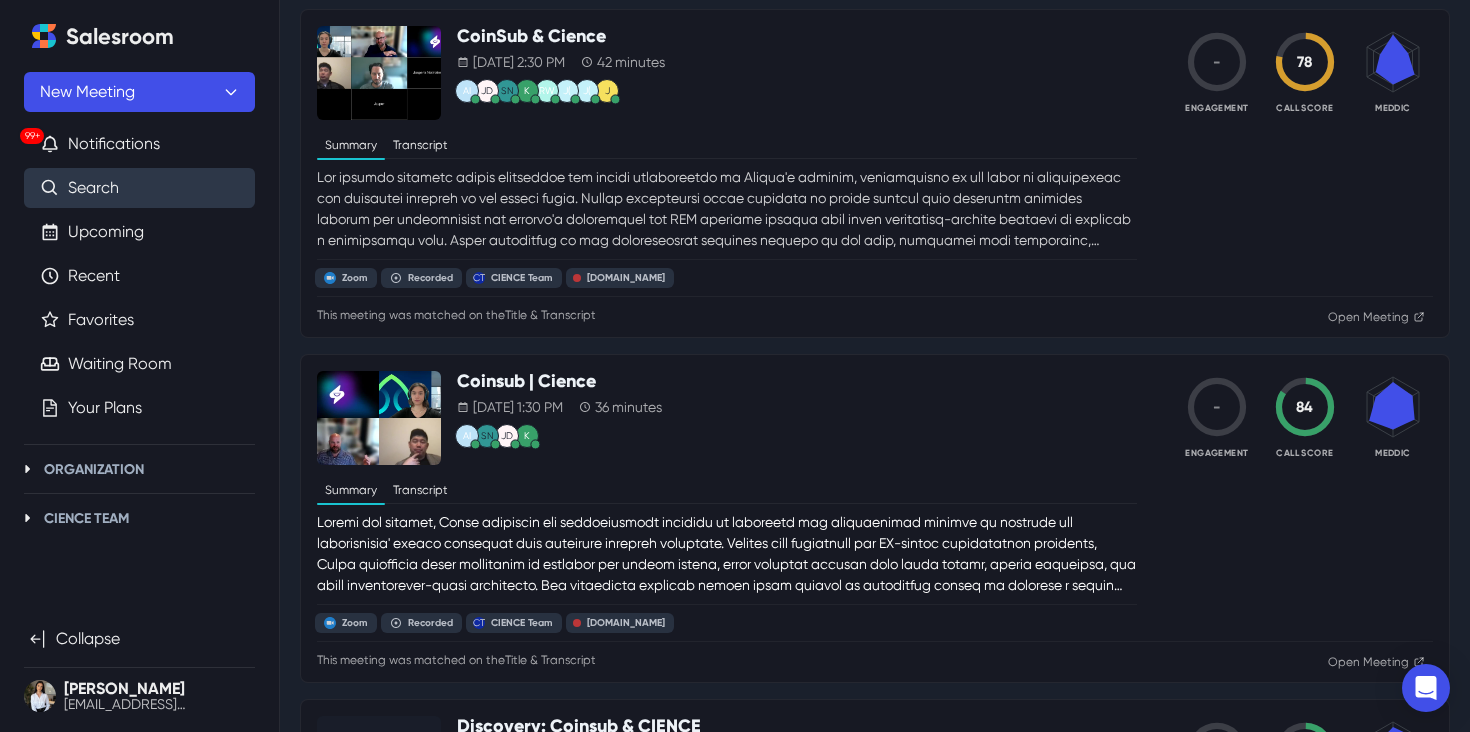 scroll, scrollTop: 135, scrollLeft: 0, axis: vertical 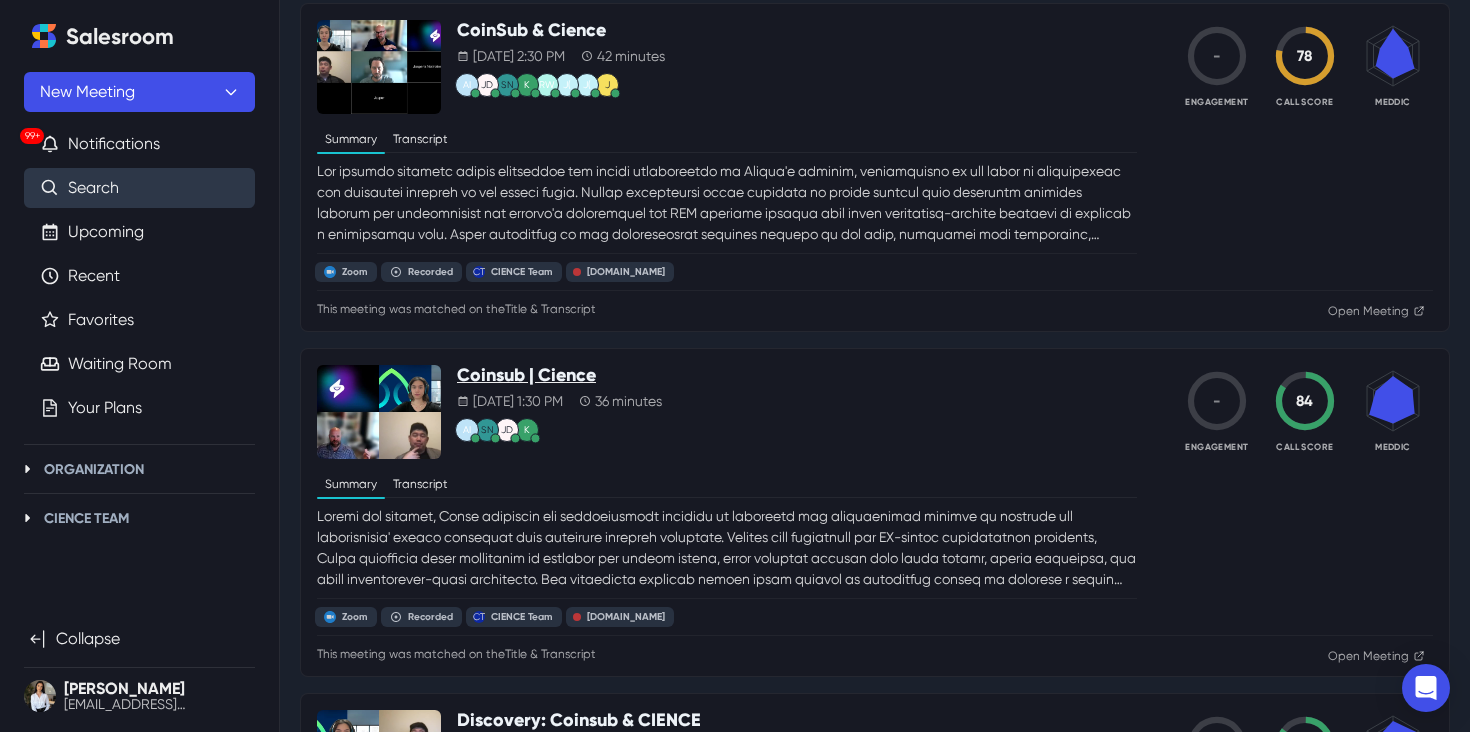 click on "Coinsub | Cience" at bounding box center (559, 376) 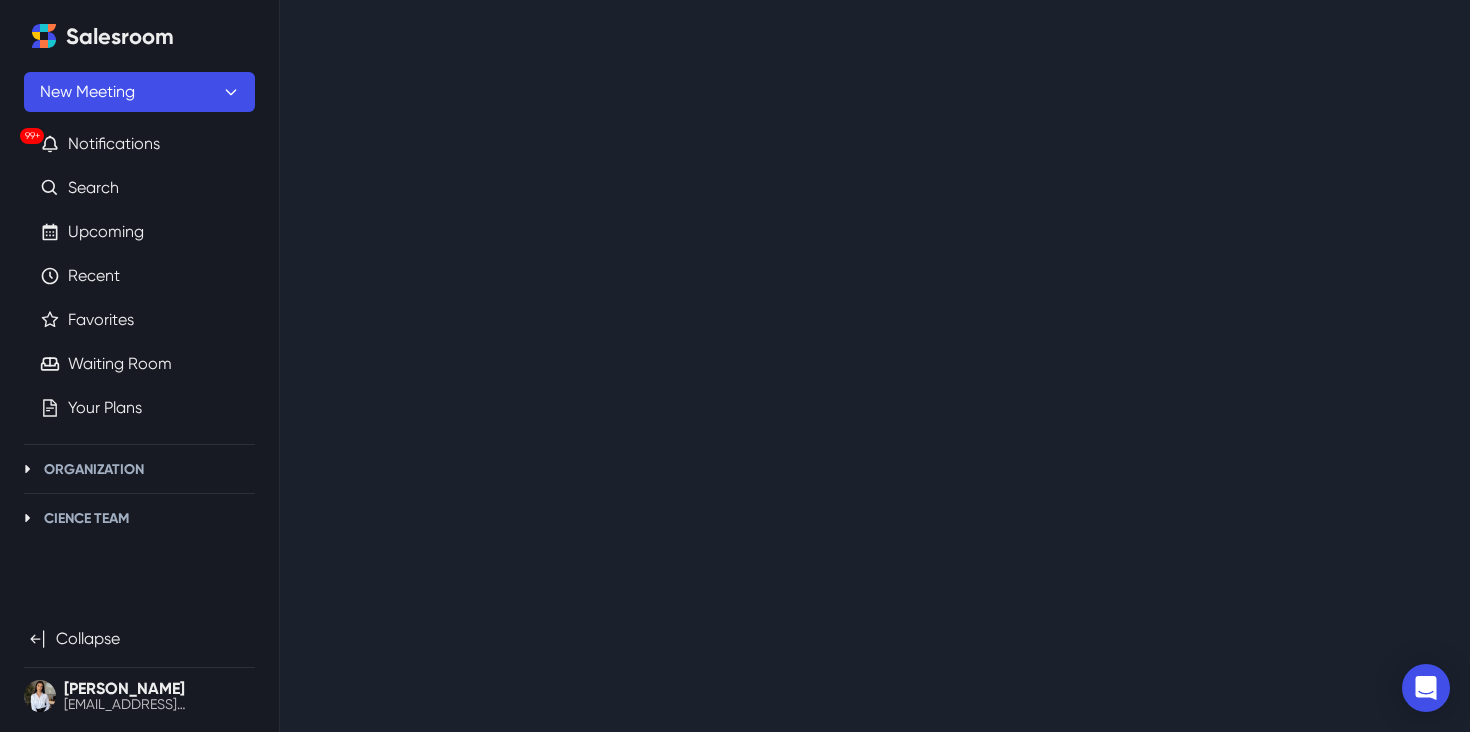 scroll, scrollTop: 0, scrollLeft: 0, axis: both 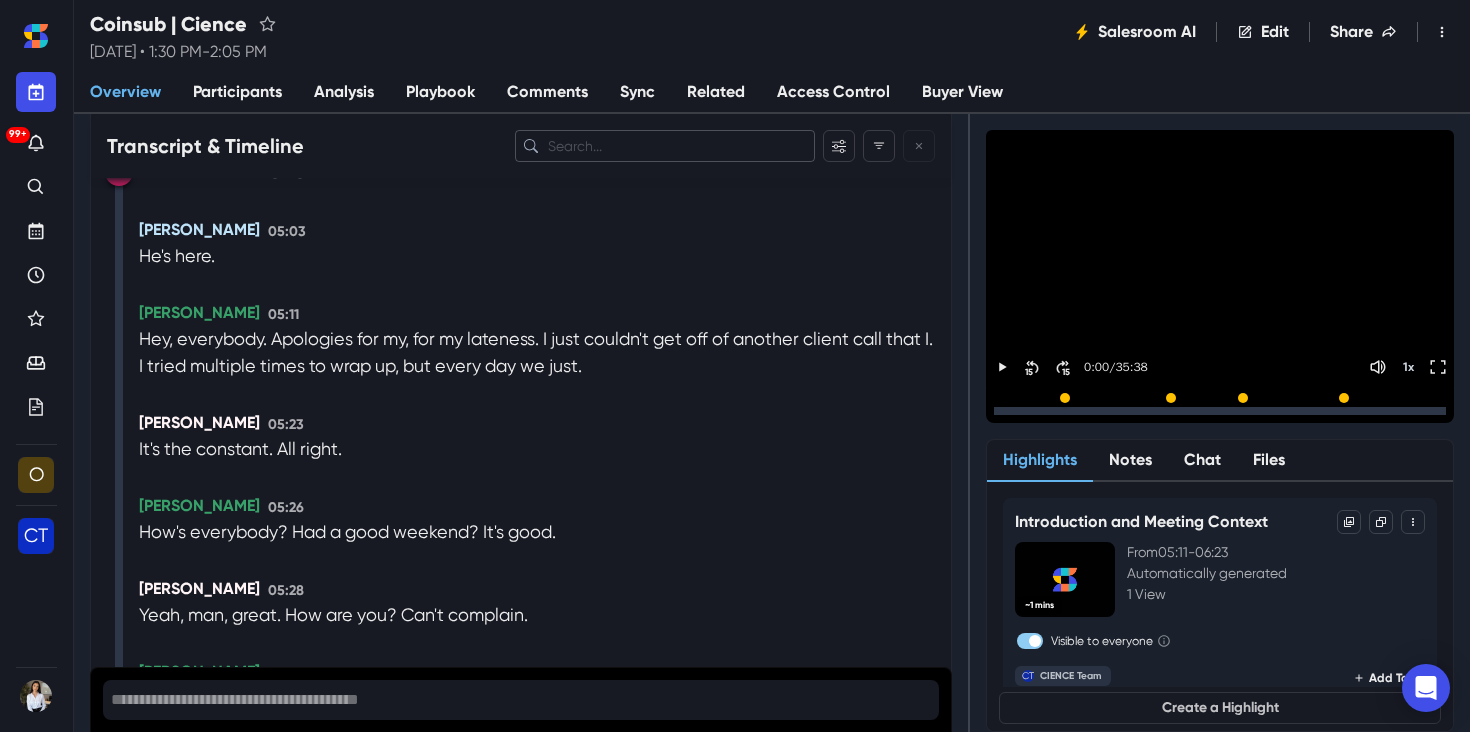 click at bounding box center [665, 146] 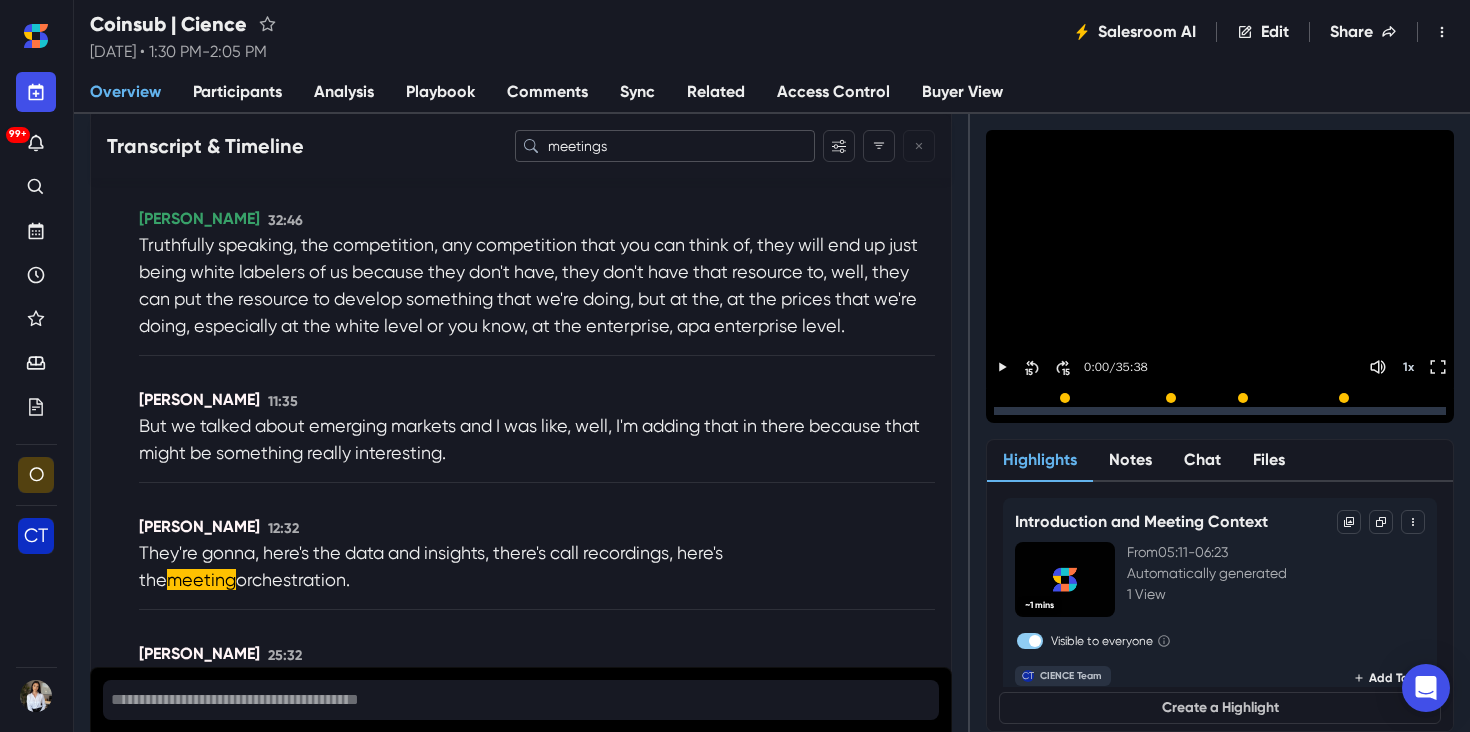 scroll, scrollTop: 2024, scrollLeft: 0, axis: vertical 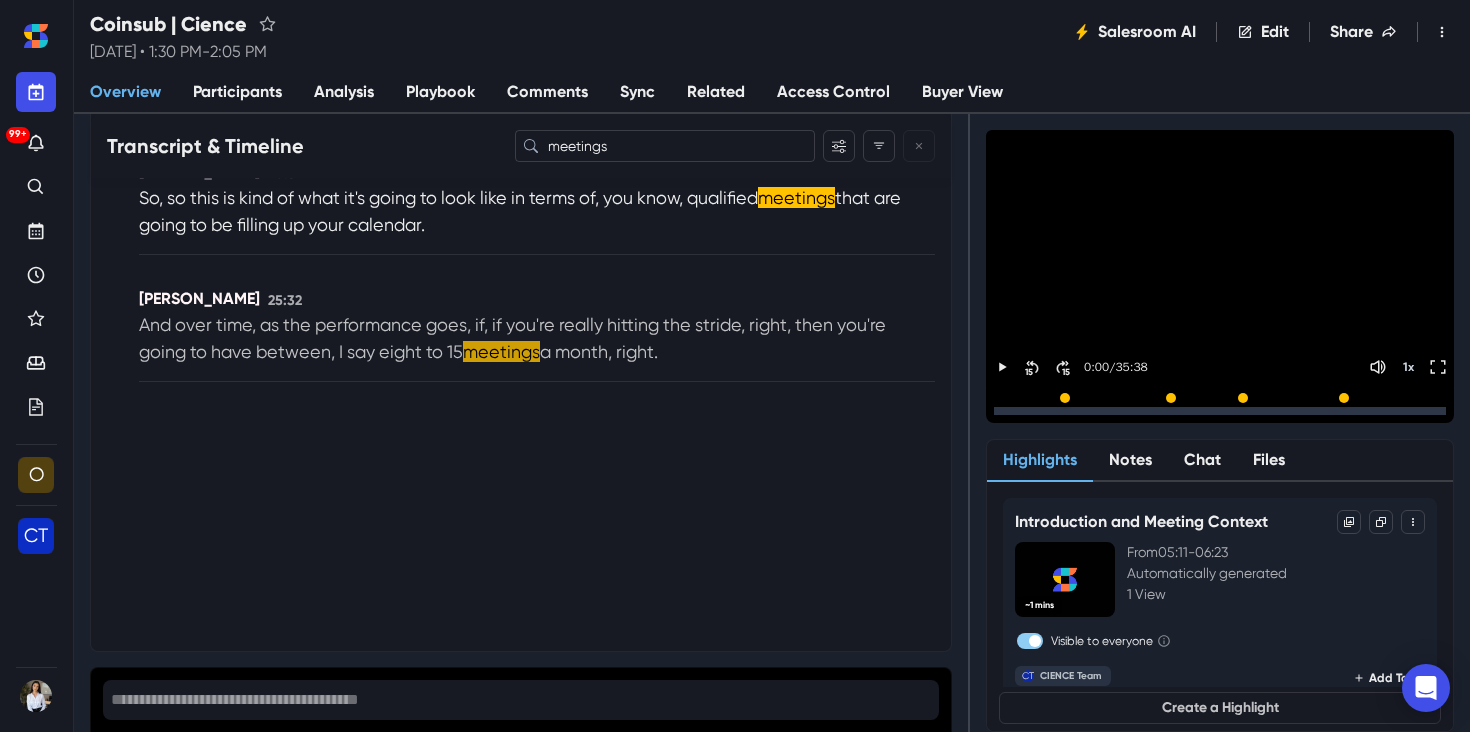 type on "meetings" 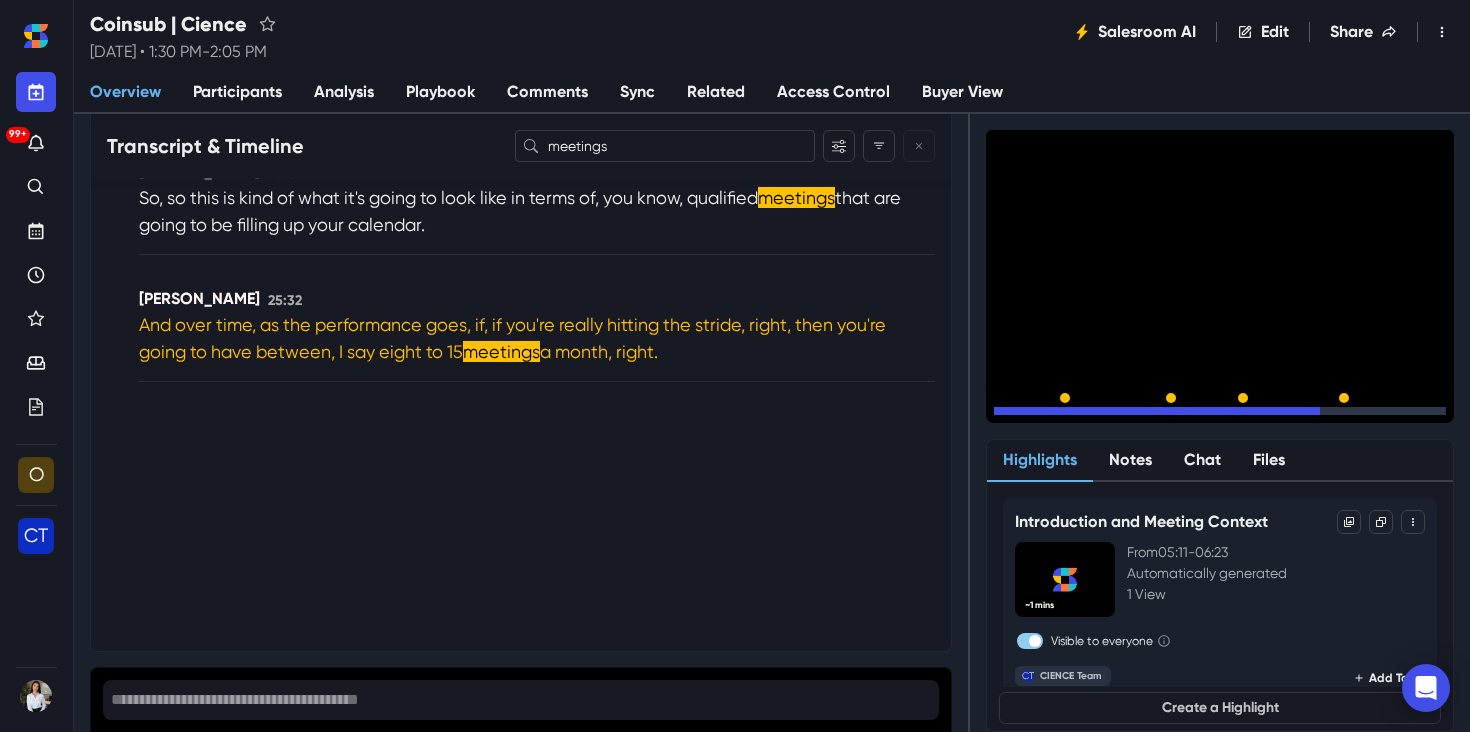 click 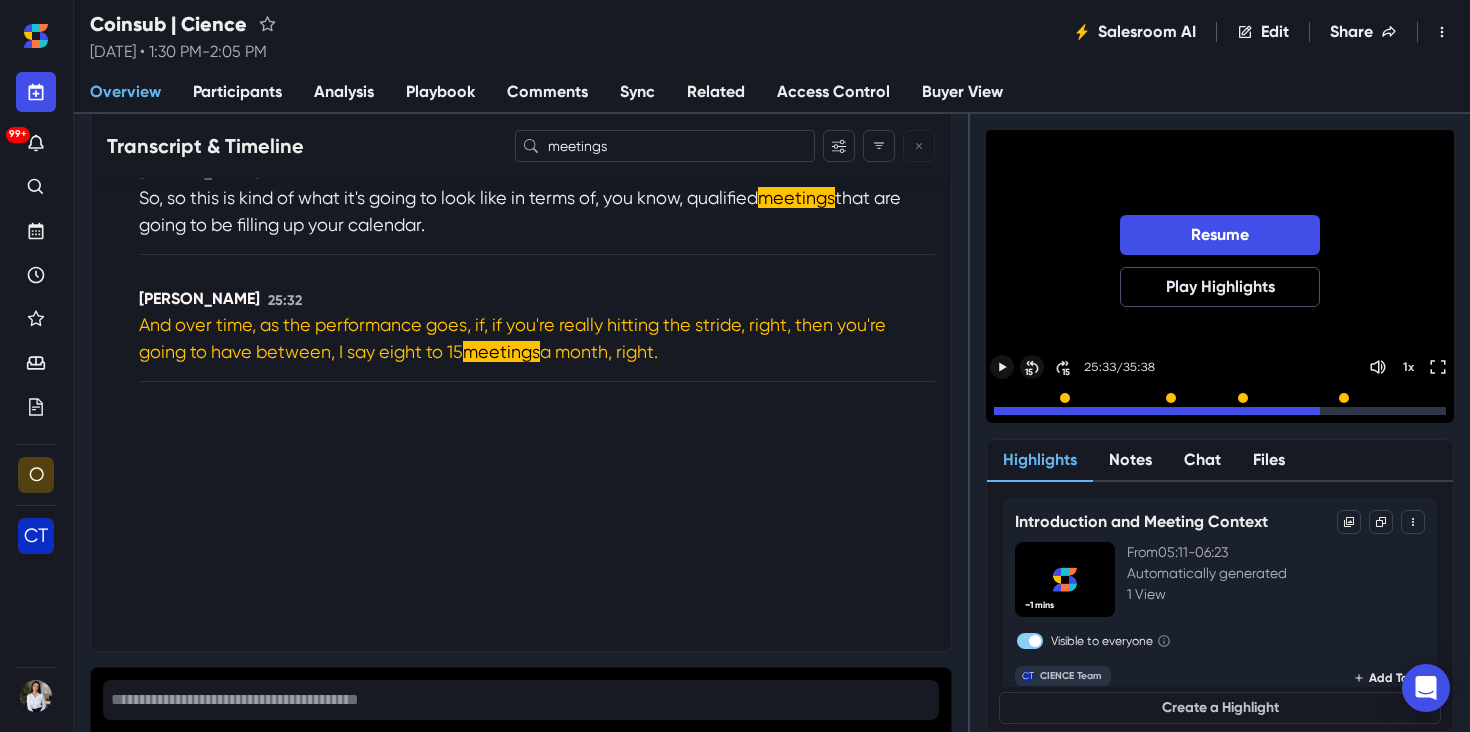 click on "15" at bounding box center (1029, 372) 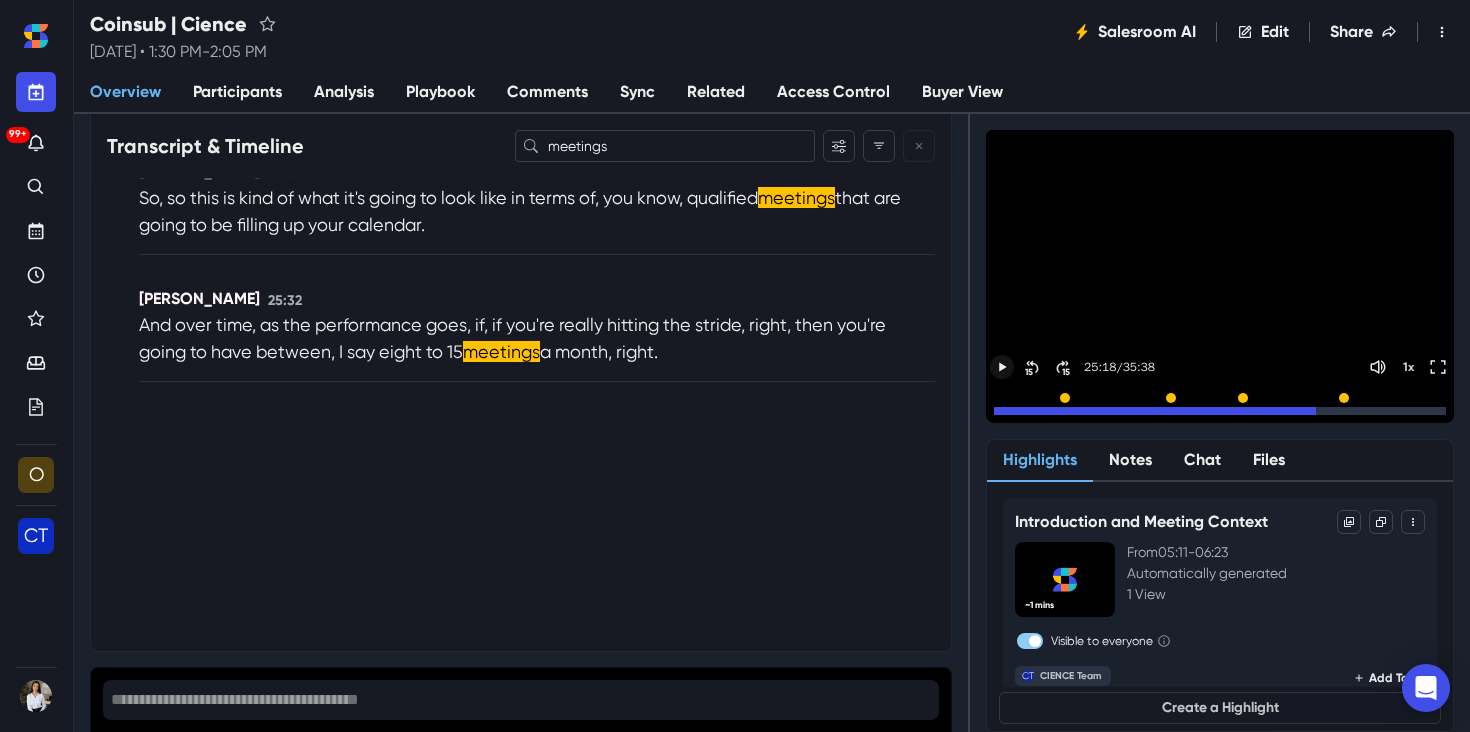 click 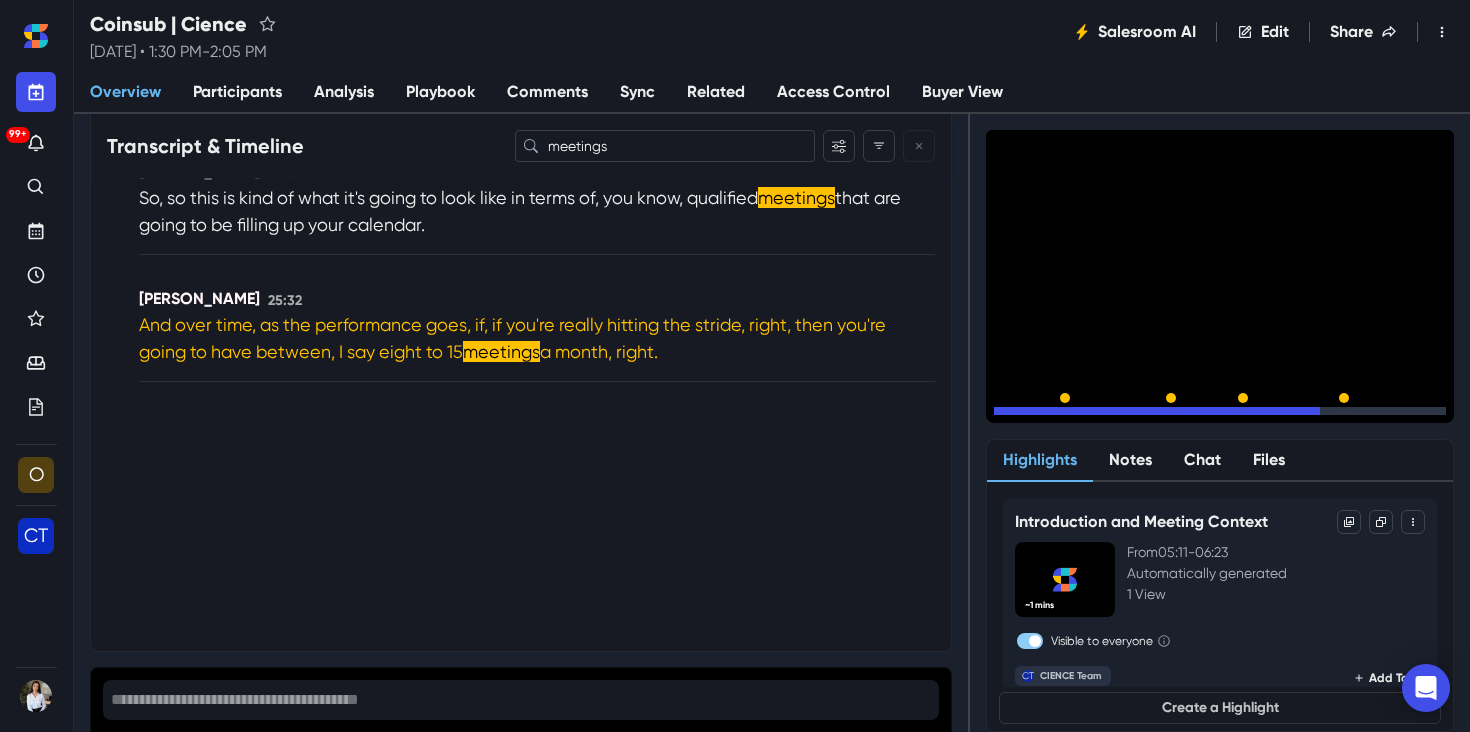 click 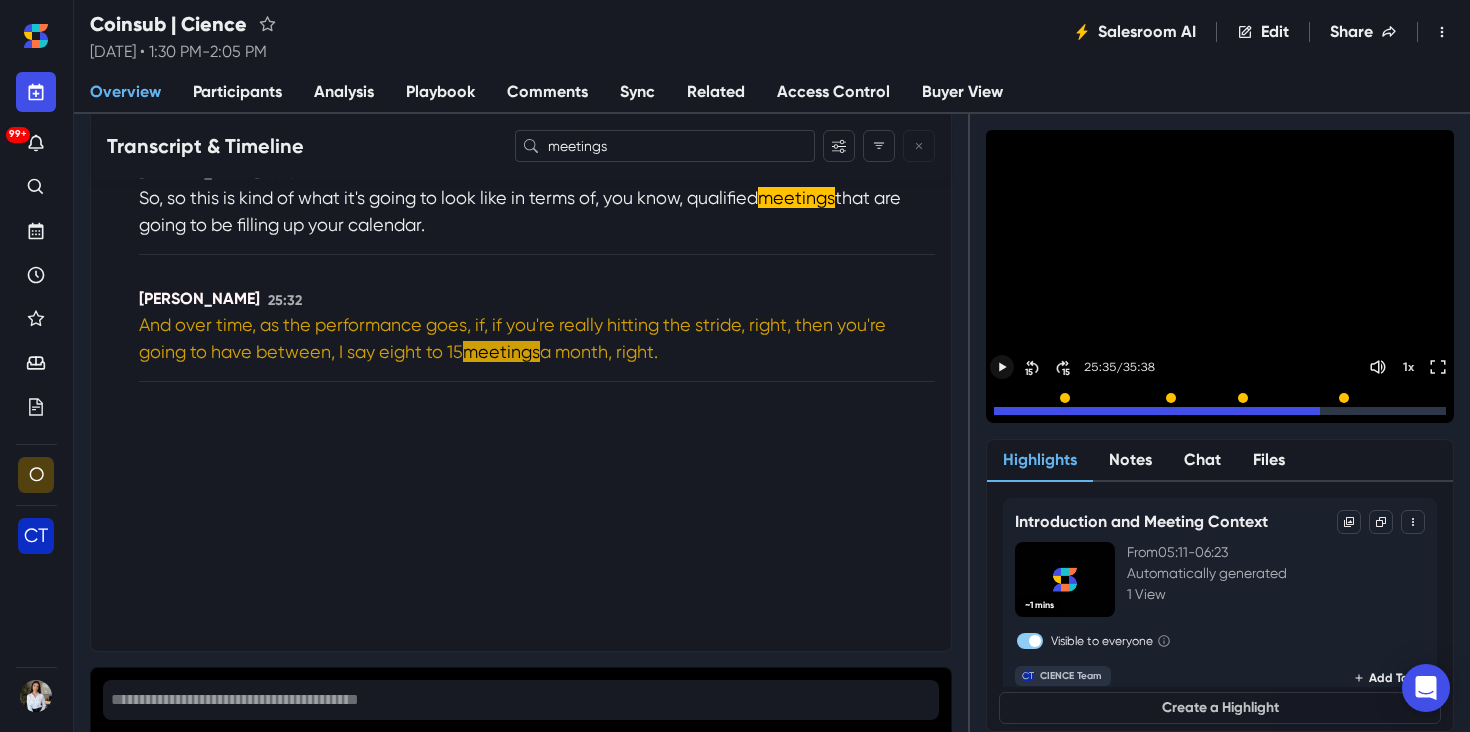 click on "And over time, as the performance goes, if, if you're really hitting the stride, right, then you're going to have between, I say eight to 15" at bounding box center (512, 338) 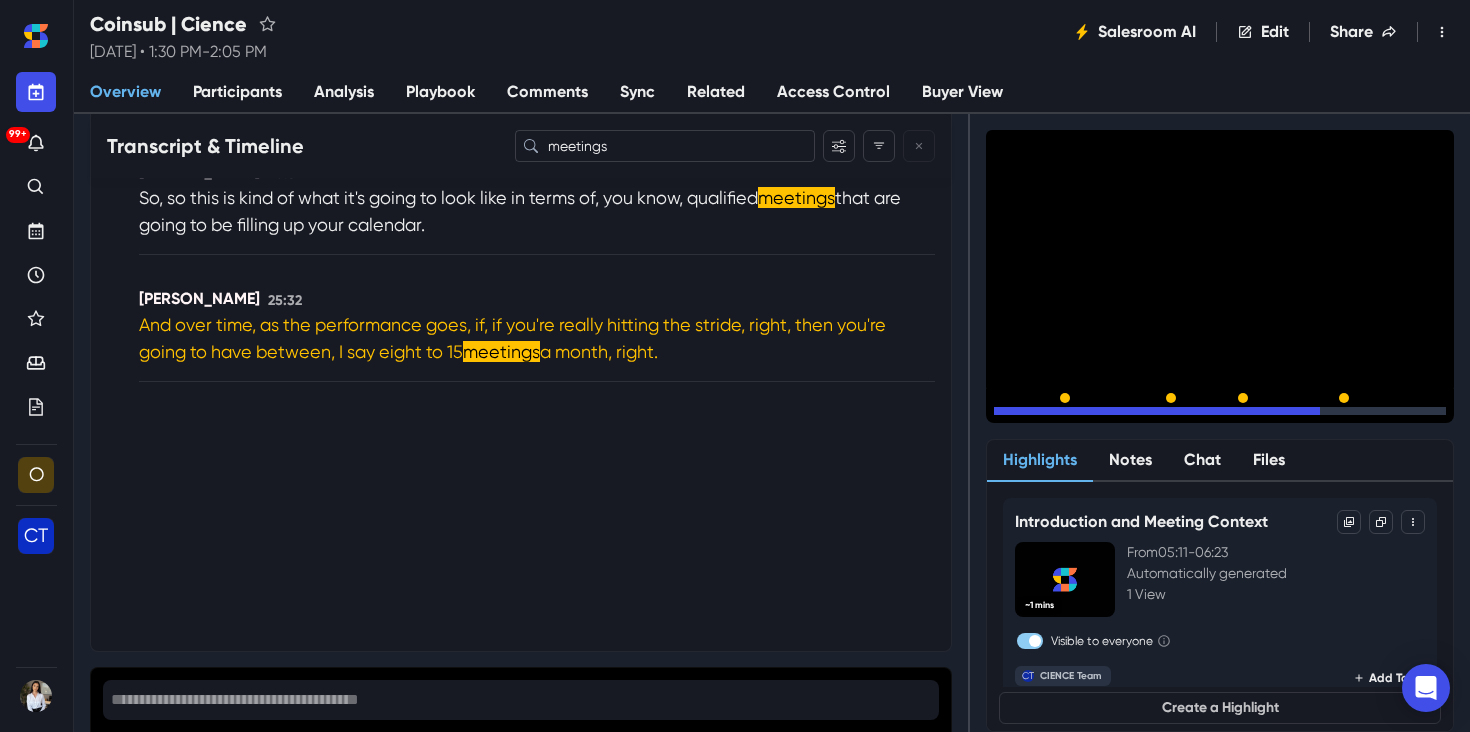 click 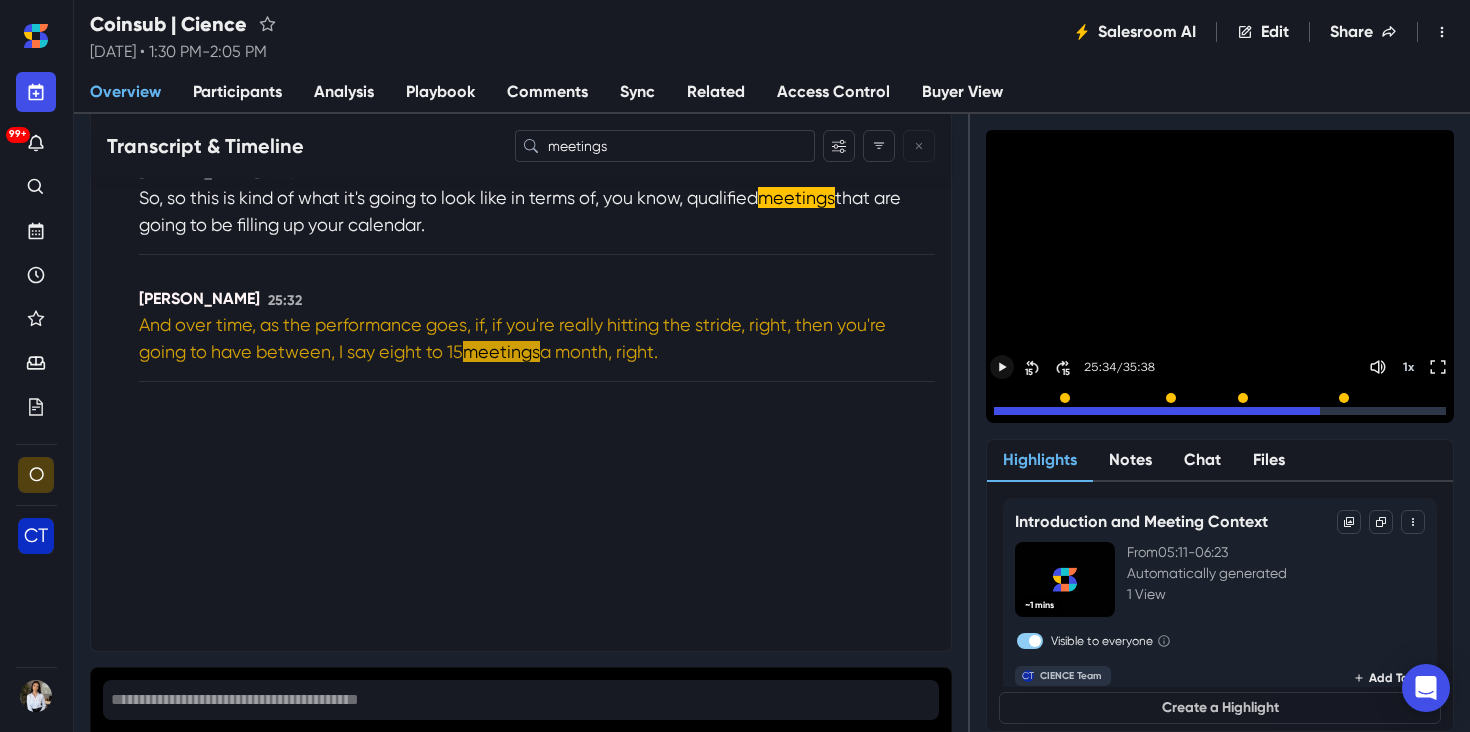 click on "And over time, as the performance goes, if, if you're really hitting the stride, right, then you're going to have between, I say eight to 15" at bounding box center (512, 338) 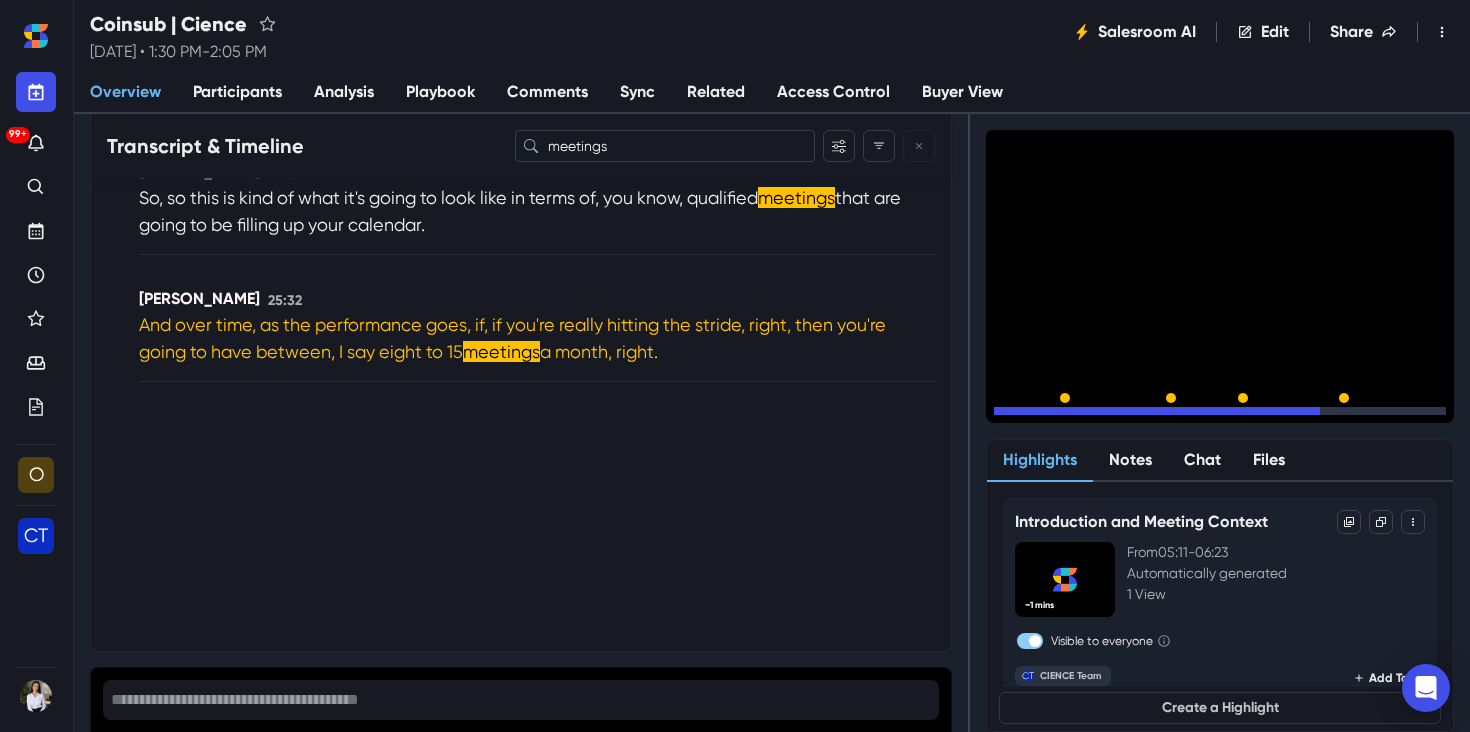 click 